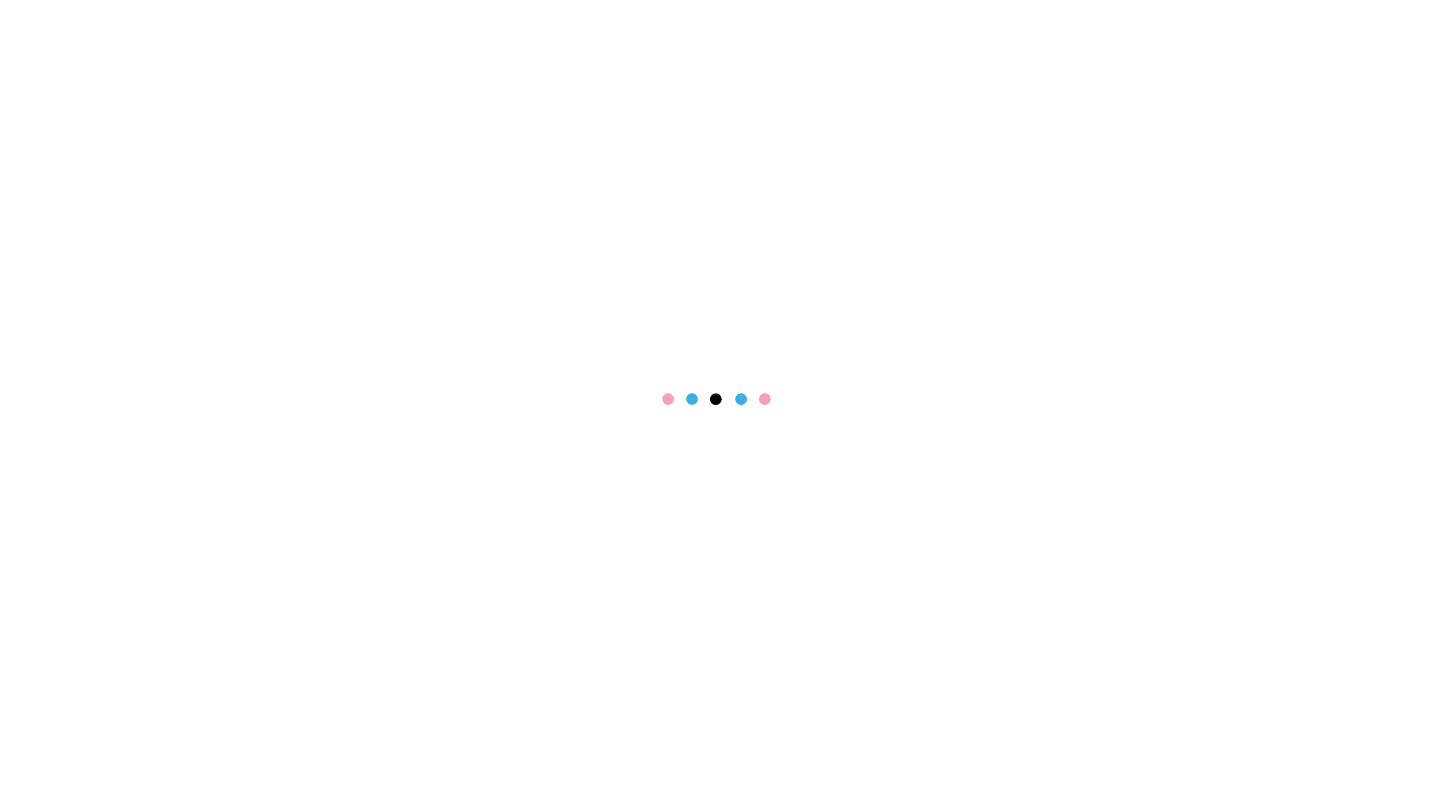 scroll, scrollTop: 0, scrollLeft: 0, axis: both 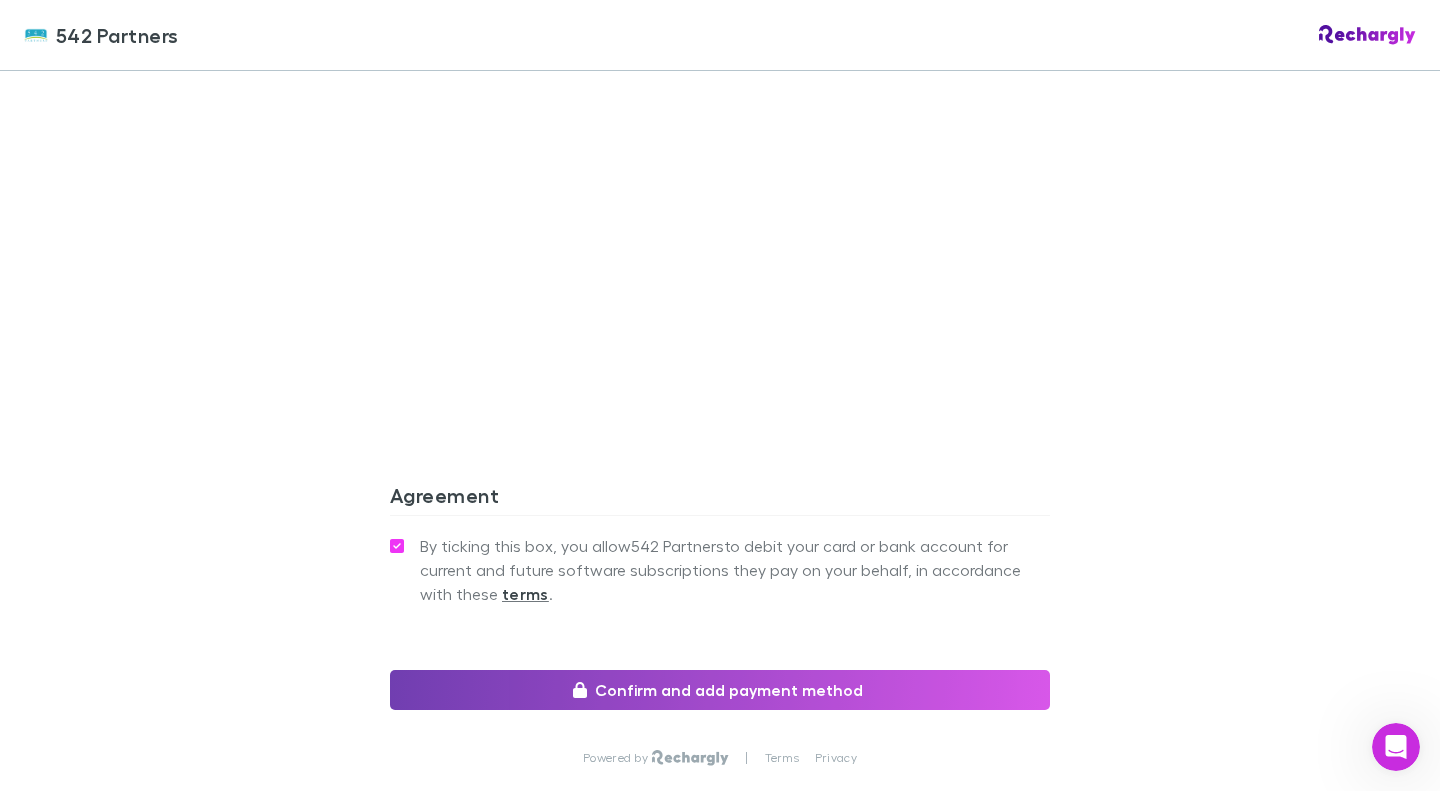 click on "Confirm and add payment method" at bounding box center (720, 690) 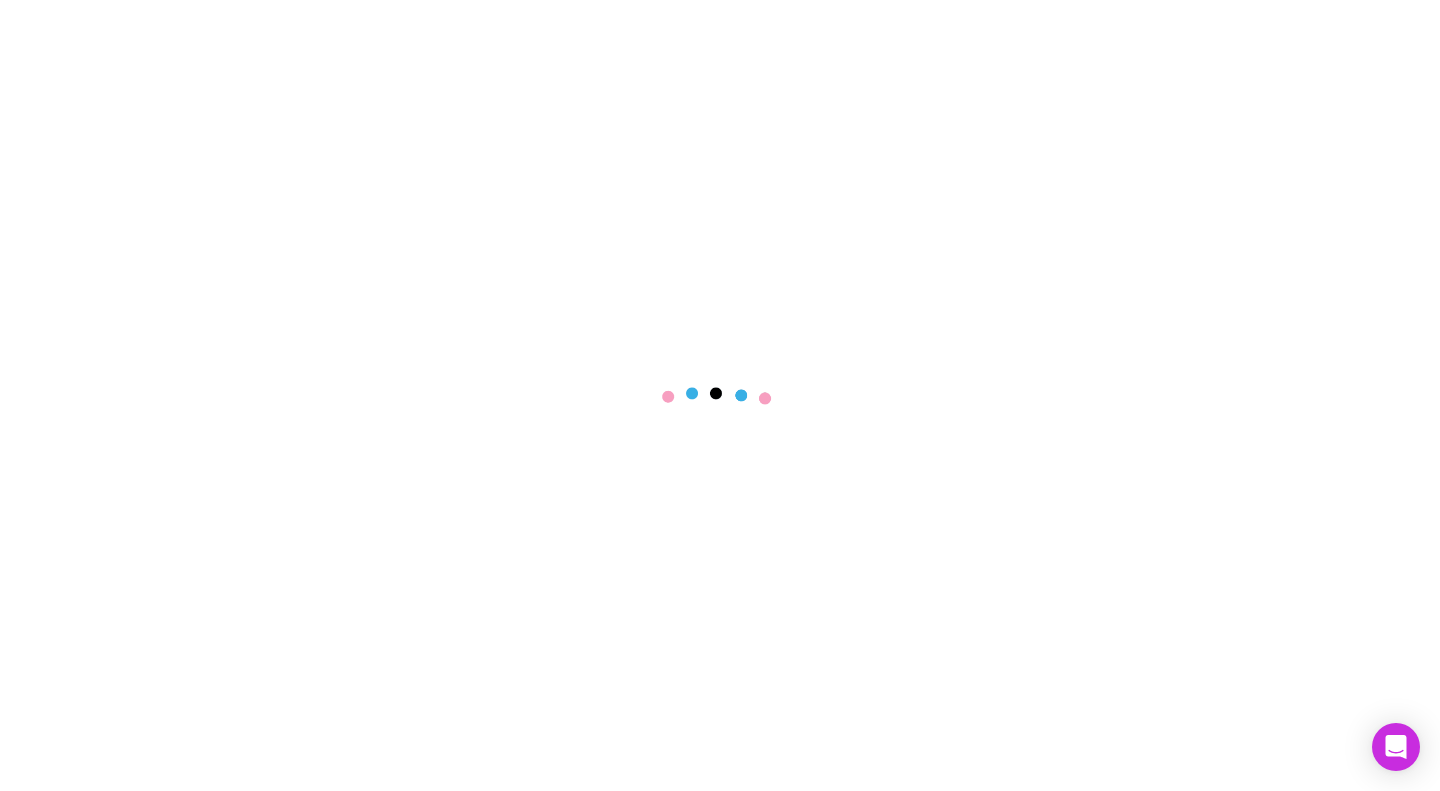 scroll, scrollTop: 0, scrollLeft: 0, axis: both 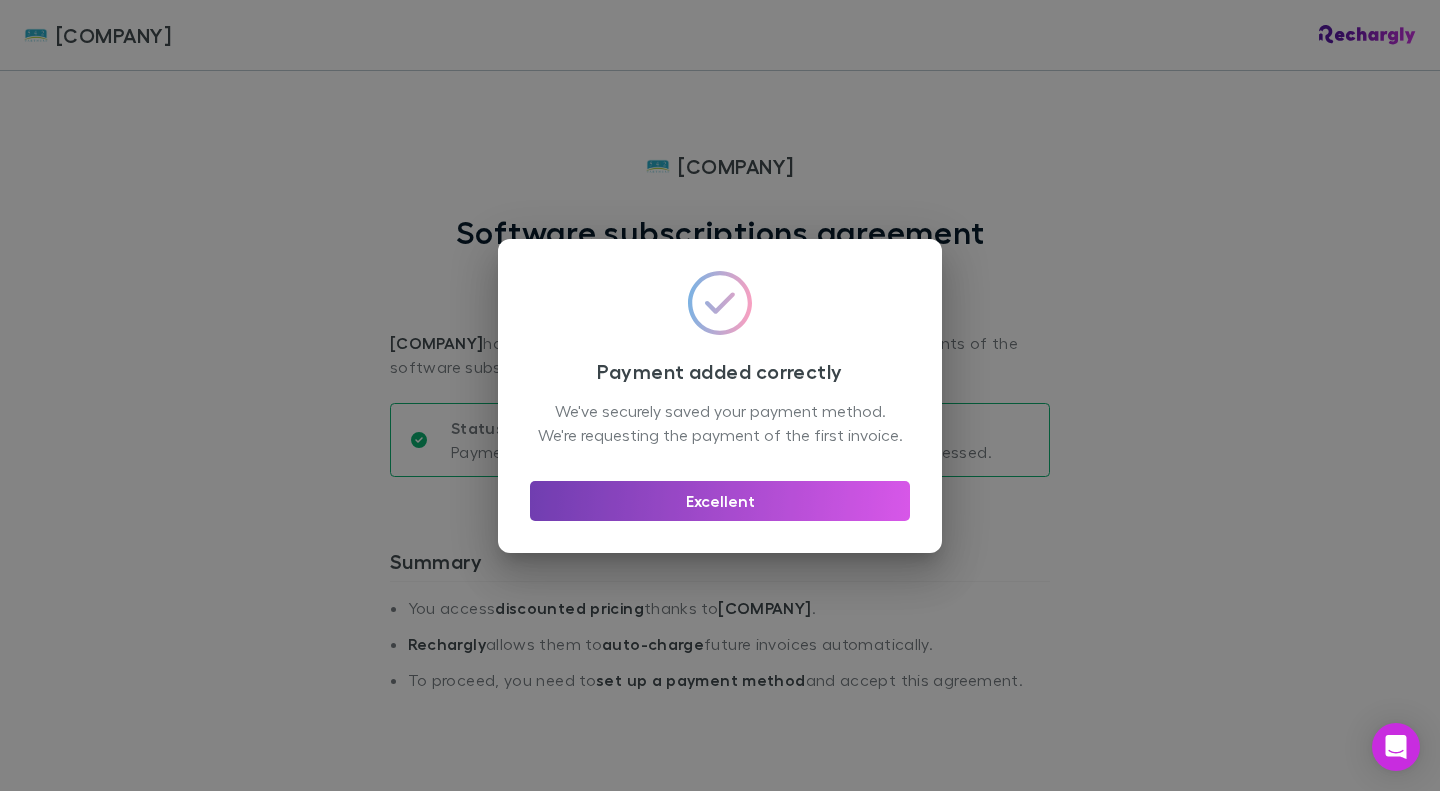 click on "Excellent" at bounding box center (720, 501) 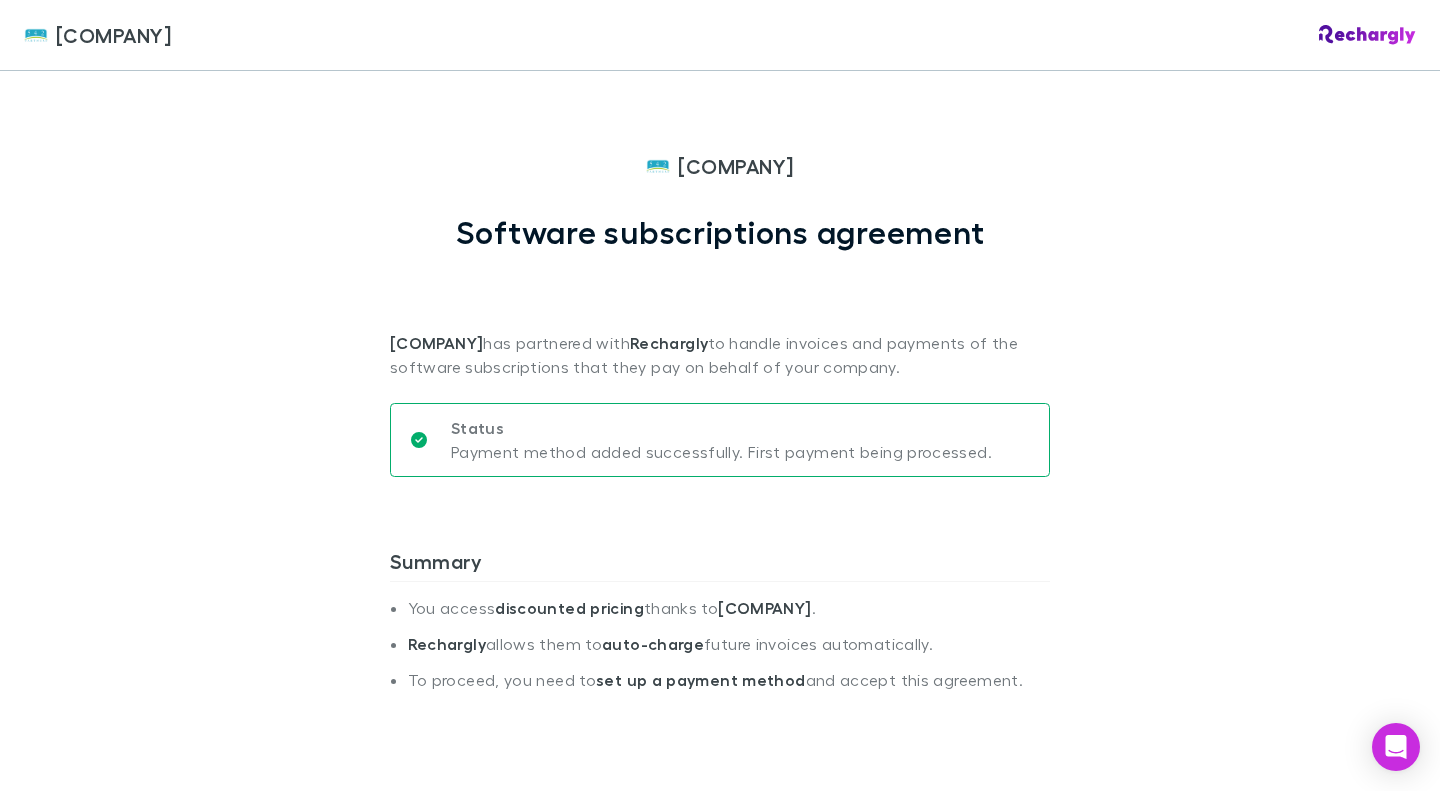 click on "[COMPANY] 01 [DATE] - 30 [DATE] [YEAR] 40.00 25% 30.00" at bounding box center (720, 395) 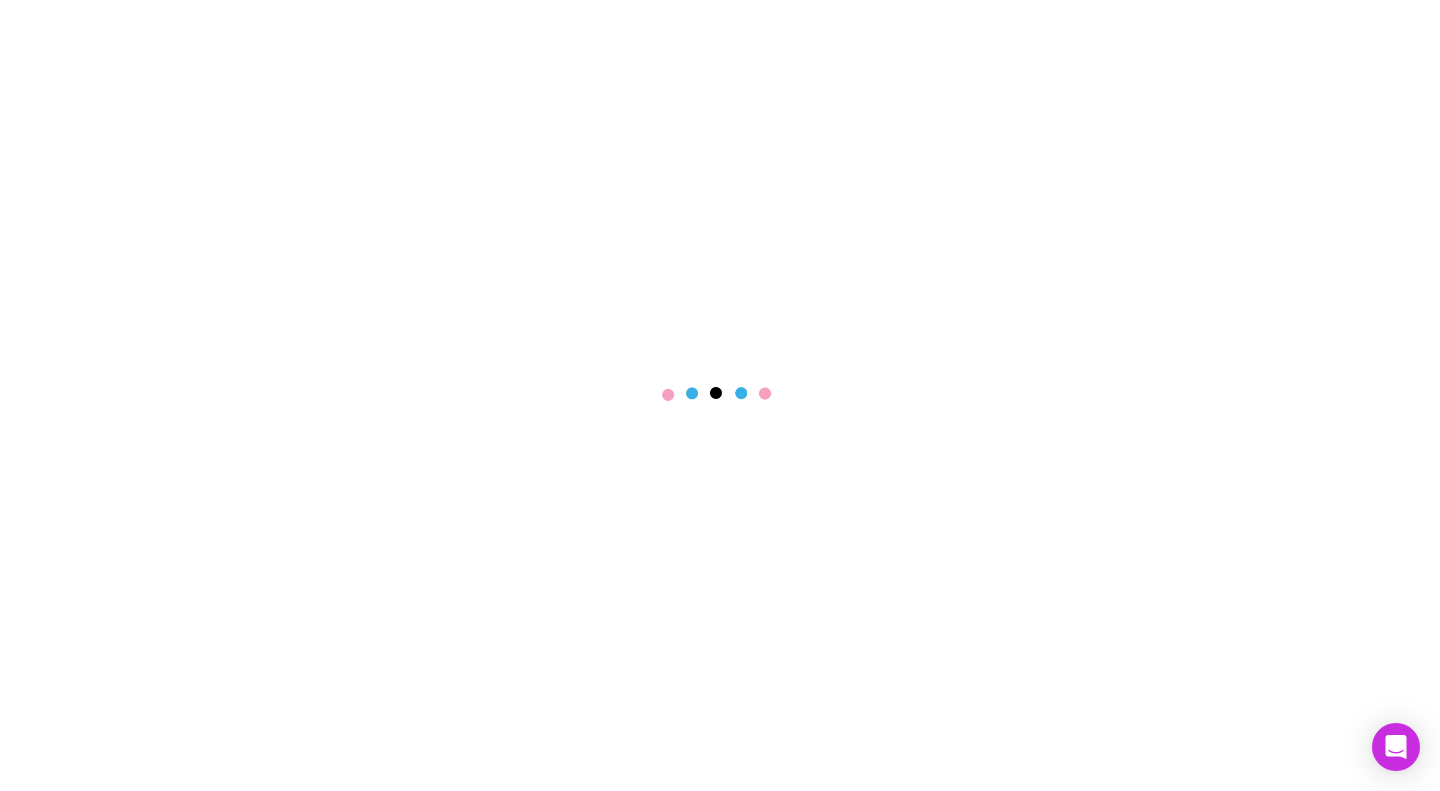 scroll, scrollTop: 0, scrollLeft: 0, axis: both 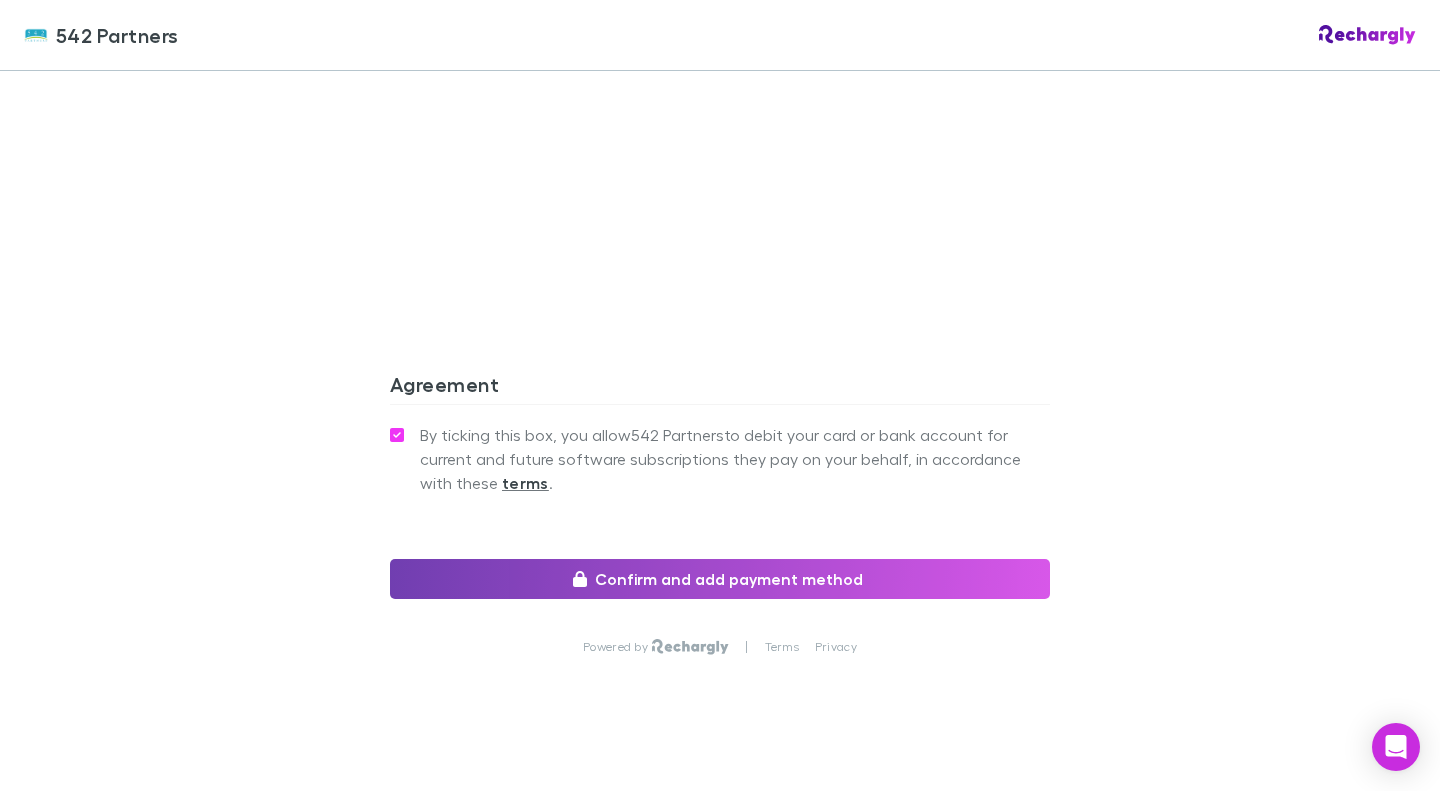 click on "Confirm and add payment method" at bounding box center [720, 579] 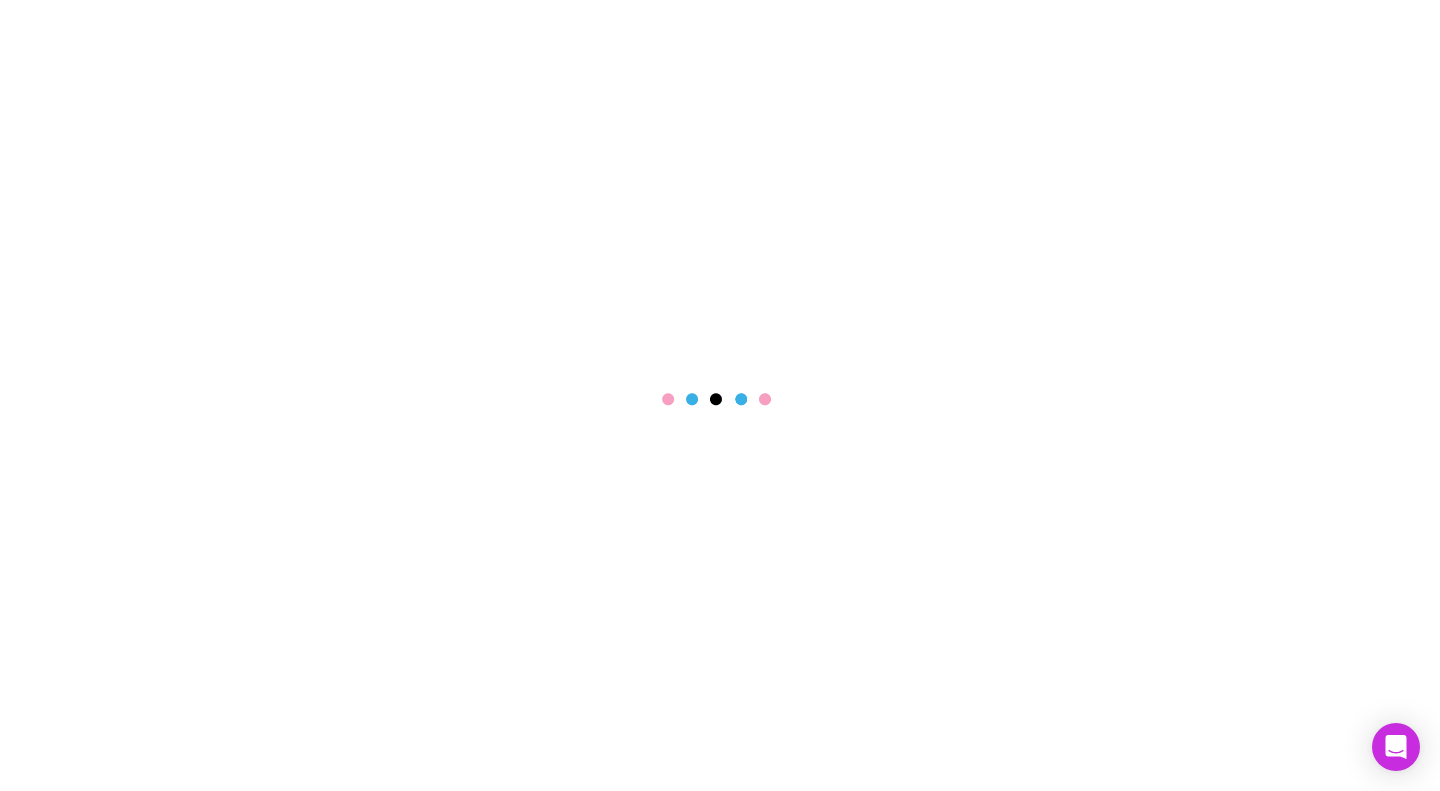 scroll, scrollTop: 0, scrollLeft: 0, axis: both 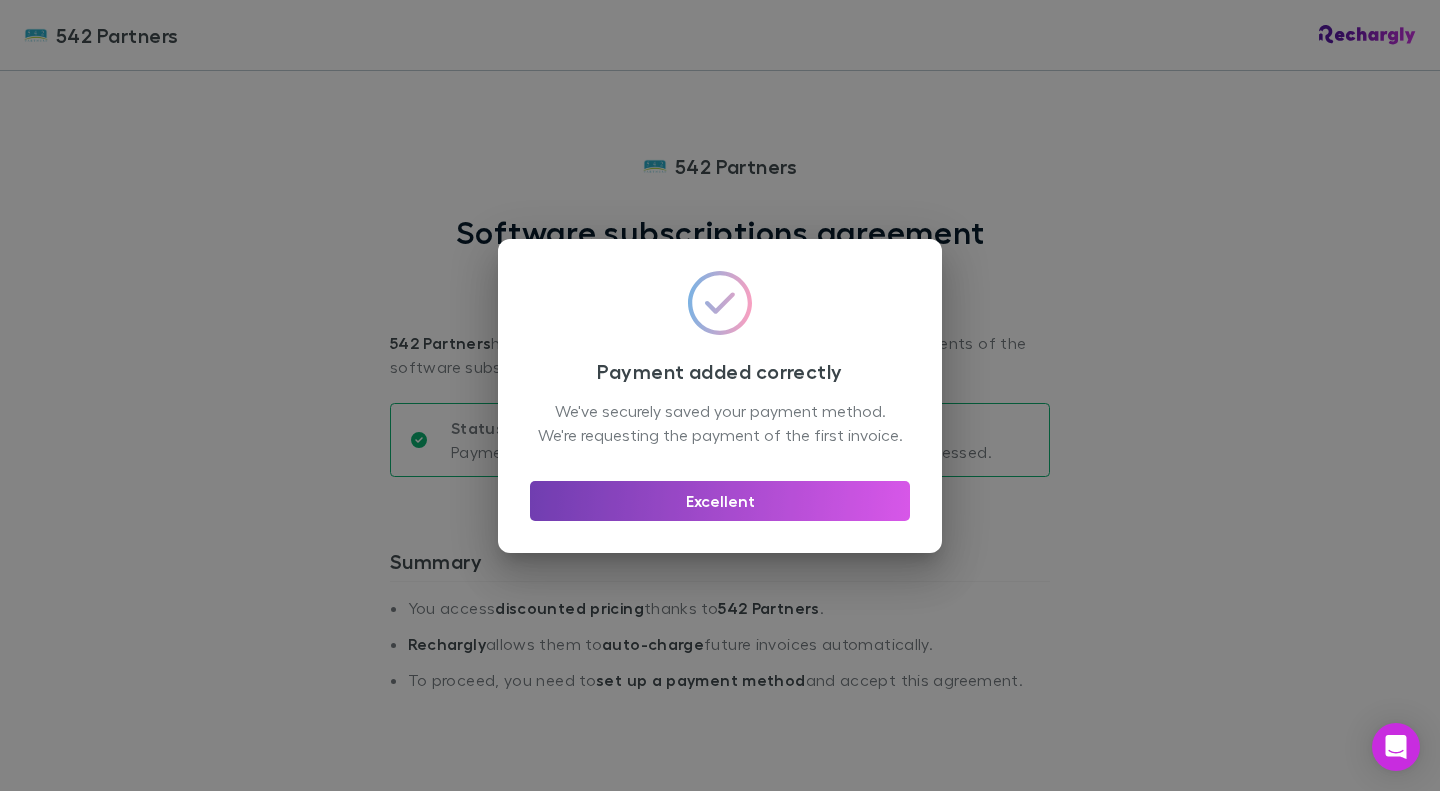 click on "Excellent" at bounding box center [720, 501] 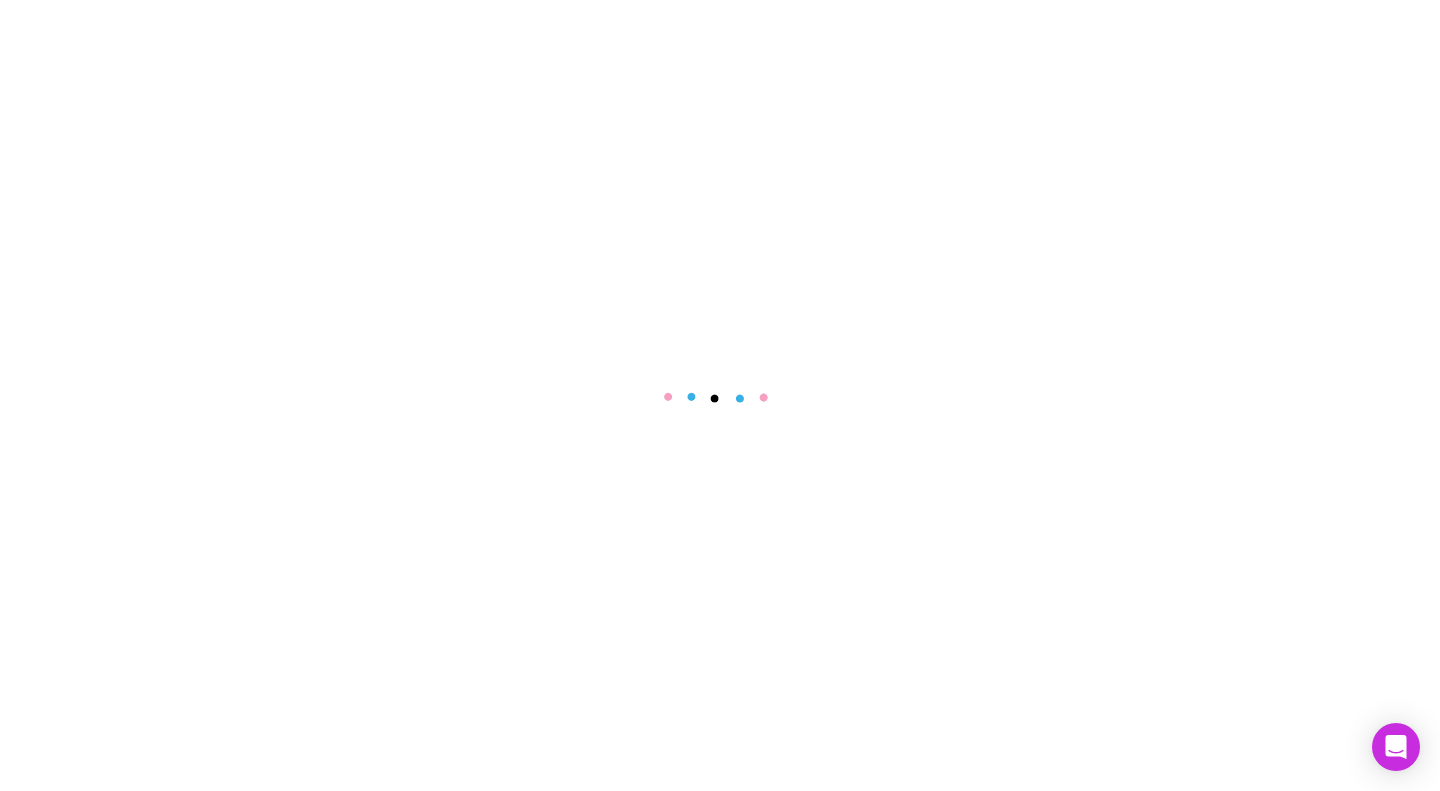 scroll, scrollTop: 0, scrollLeft: 0, axis: both 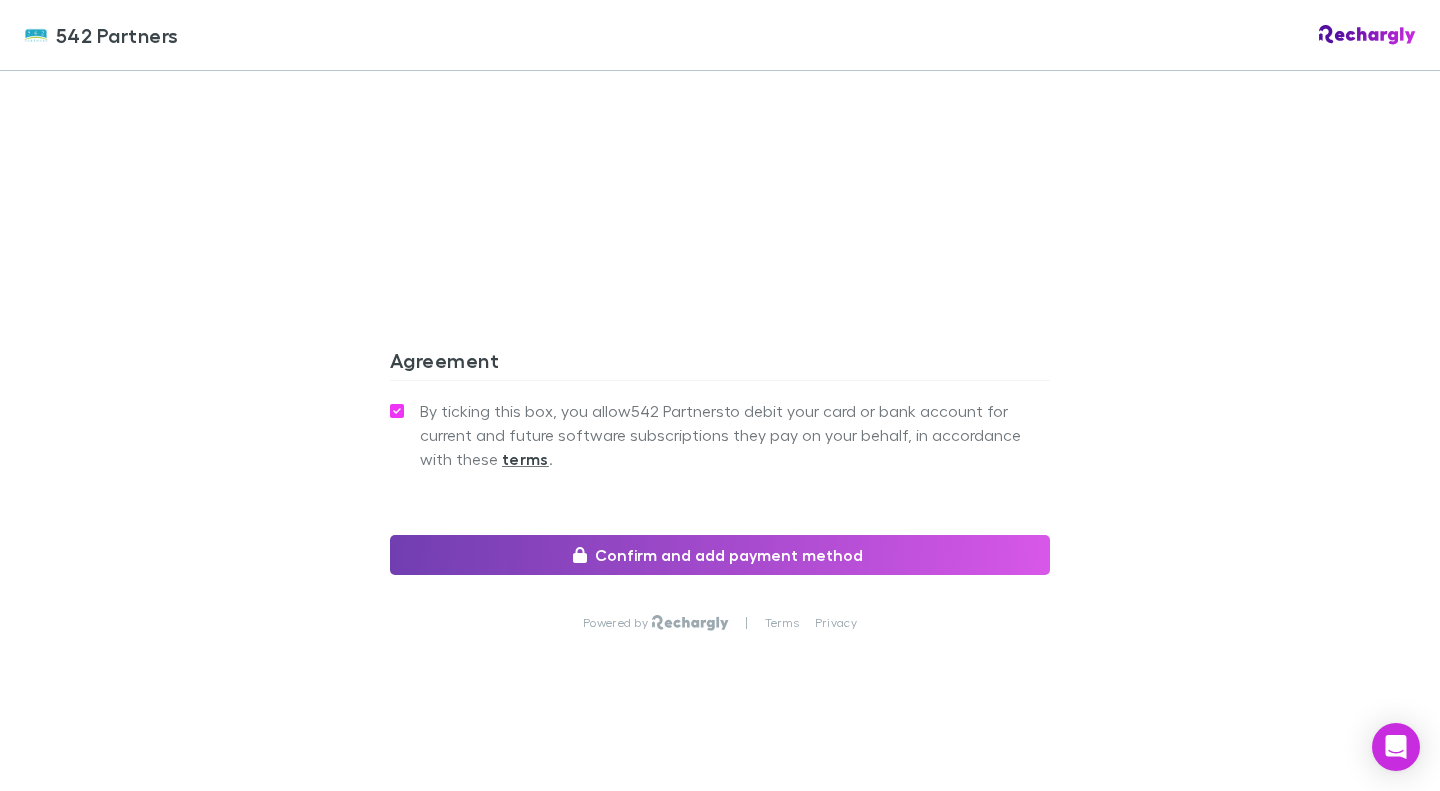 click on "Confirm and add payment method" at bounding box center [720, 555] 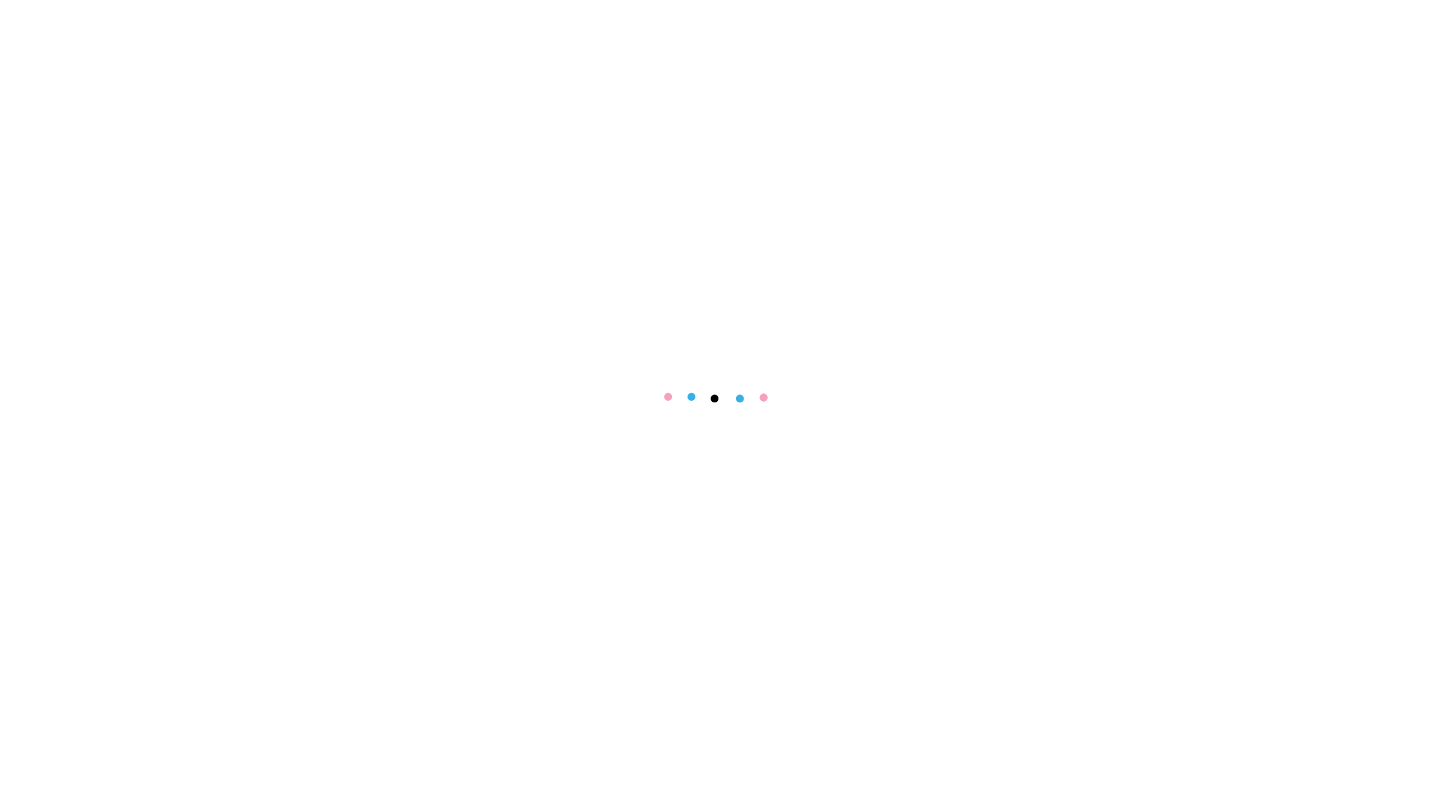 scroll, scrollTop: 0, scrollLeft: 0, axis: both 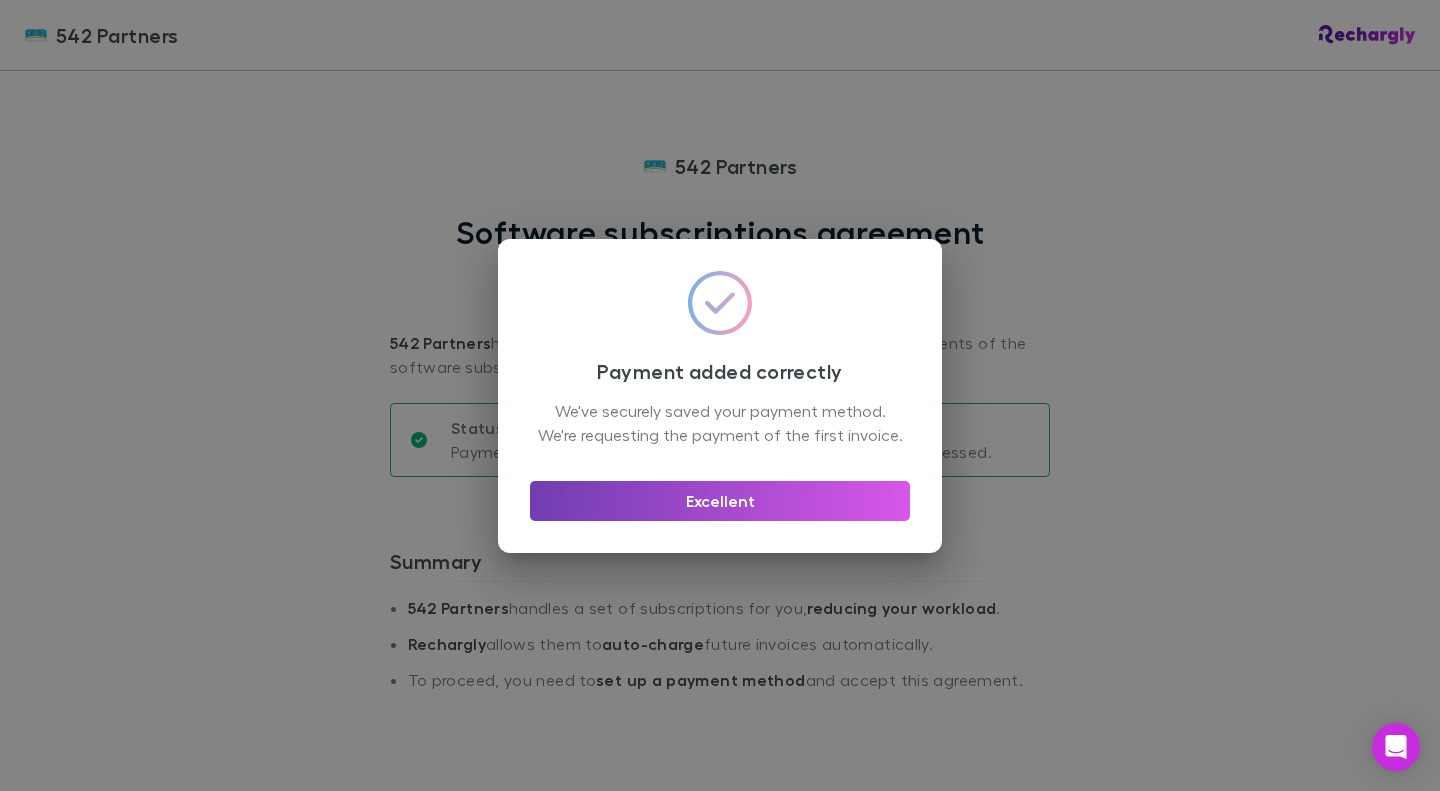 click on "Excellent" at bounding box center [720, 501] 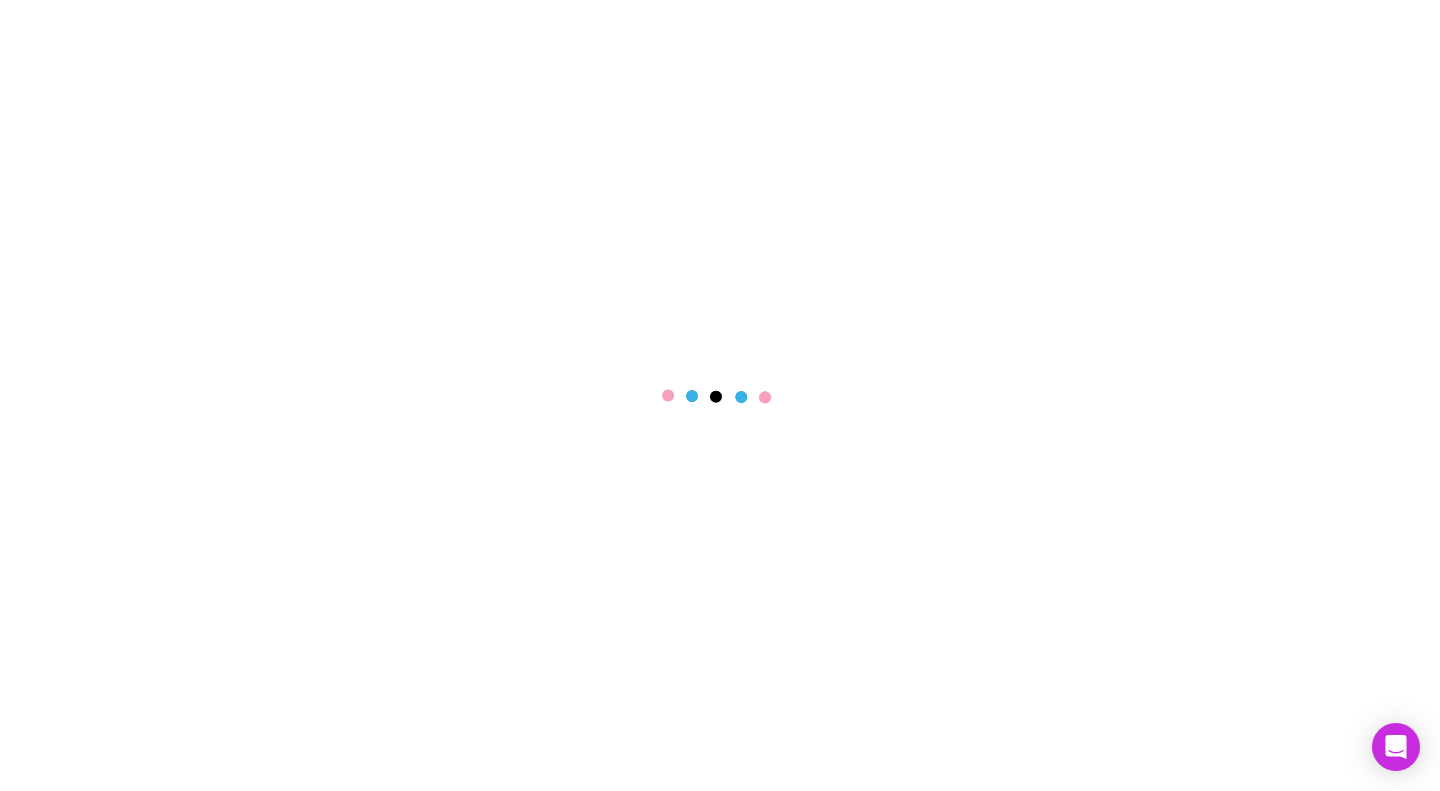 scroll, scrollTop: 0, scrollLeft: 0, axis: both 